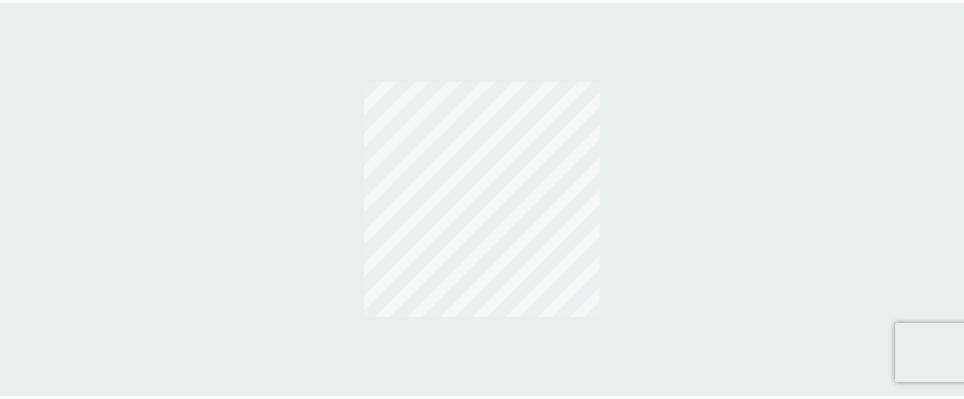 scroll, scrollTop: 0, scrollLeft: 0, axis: both 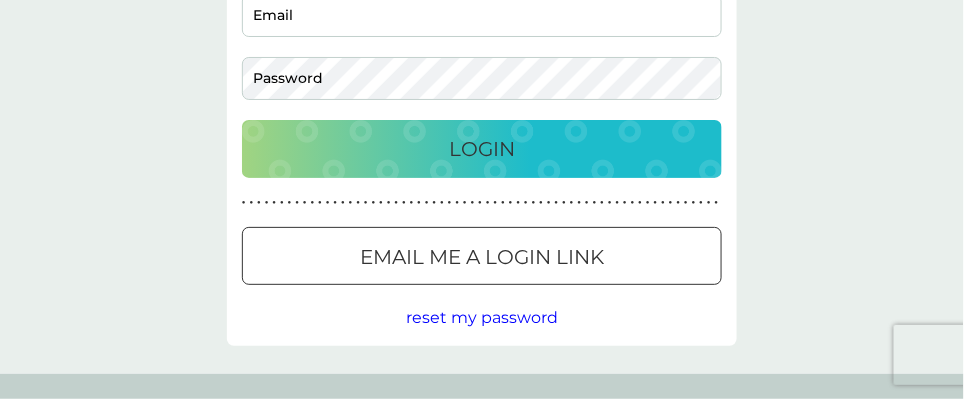 click on "reset my password" at bounding box center (482, 317) 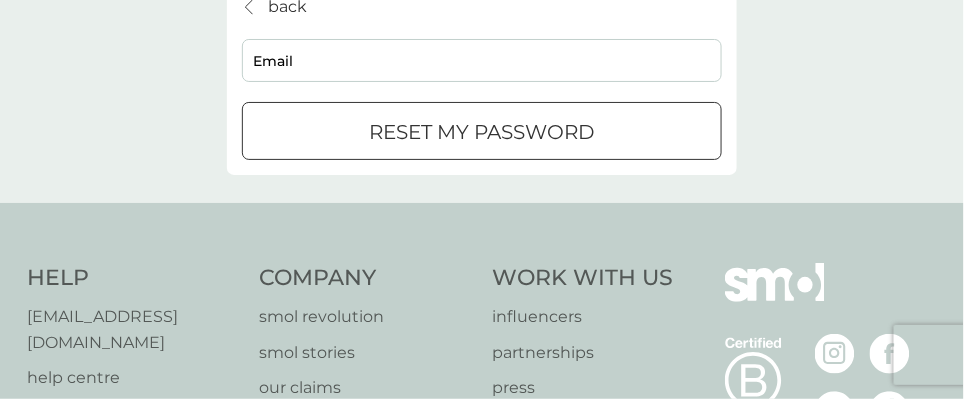 scroll, scrollTop: 0, scrollLeft: 0, axis: both 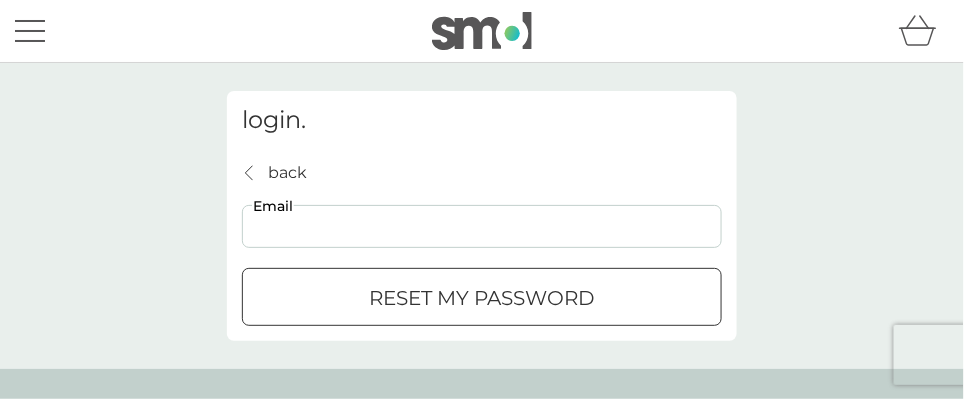 click on "Email" at bounding box center [482, 226] 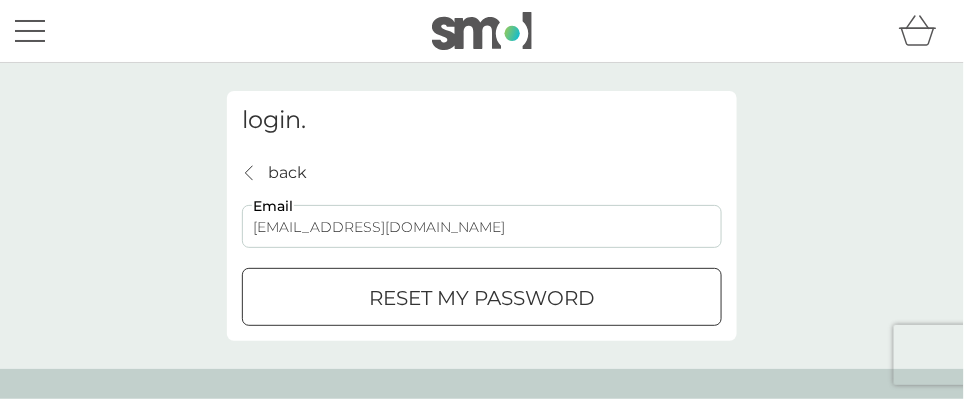 click on "reset my password" at bounding box center (482, 298) 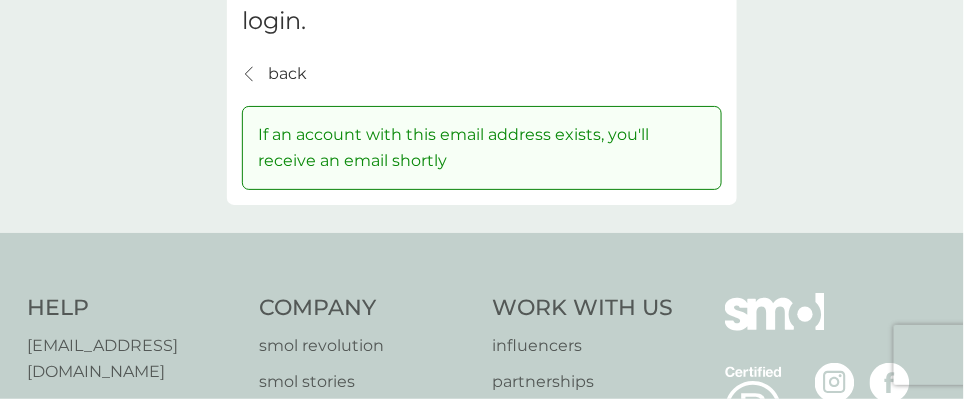 scroll, scrollTop: 66, scrollLeft: 0, axis: vertical 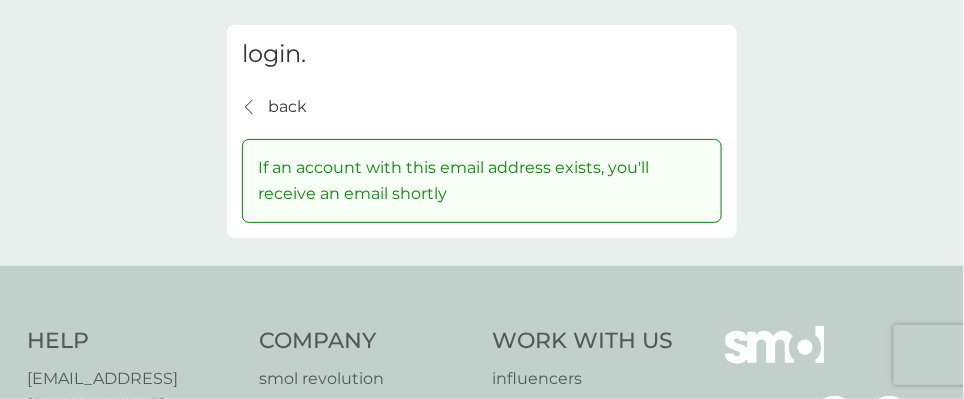 click on "back" at bounding box center [287, 107] 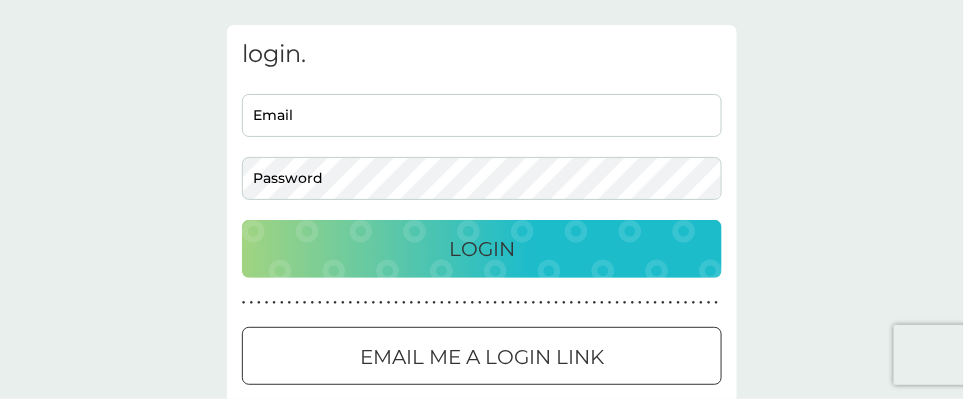 scroll, scrollTop: 0, scrollLeft: 0, axis: both 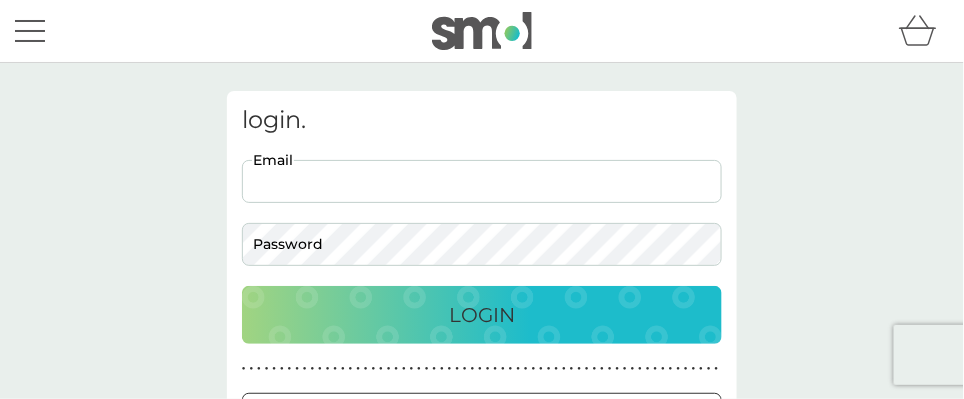 click on "Email" at bounding box center (482, 181) 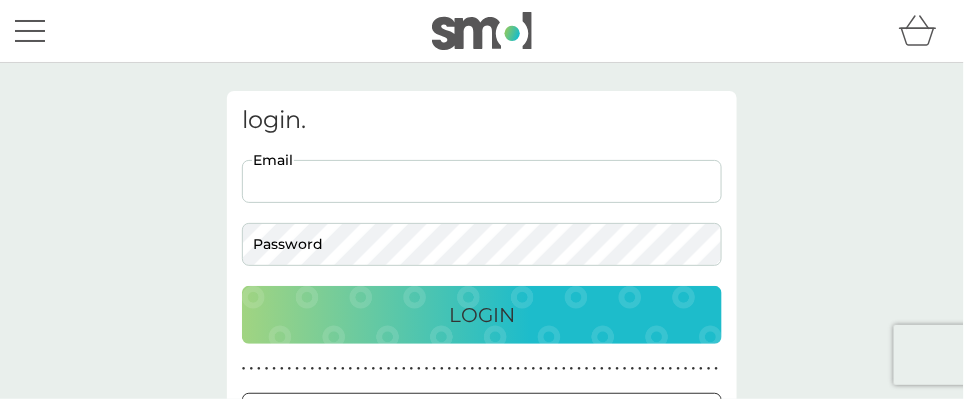 type on "[EMAIL_ADDRESS][DOMAIN_NAME]" 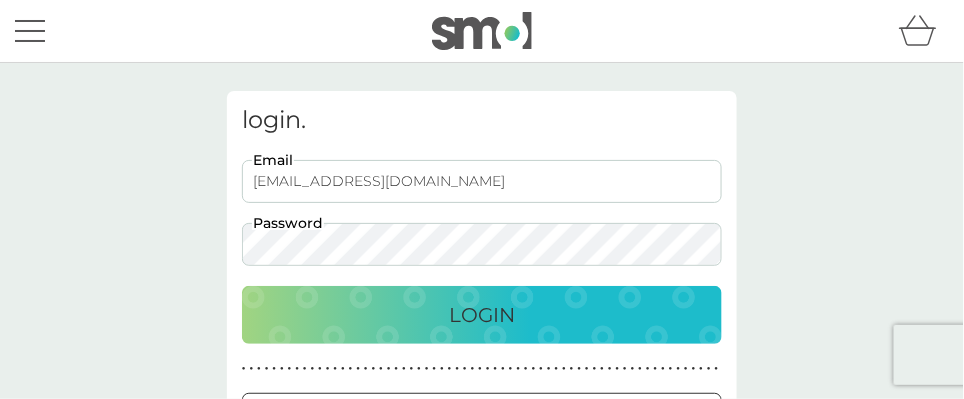 click on "Login" at bounding box center [482, 315] 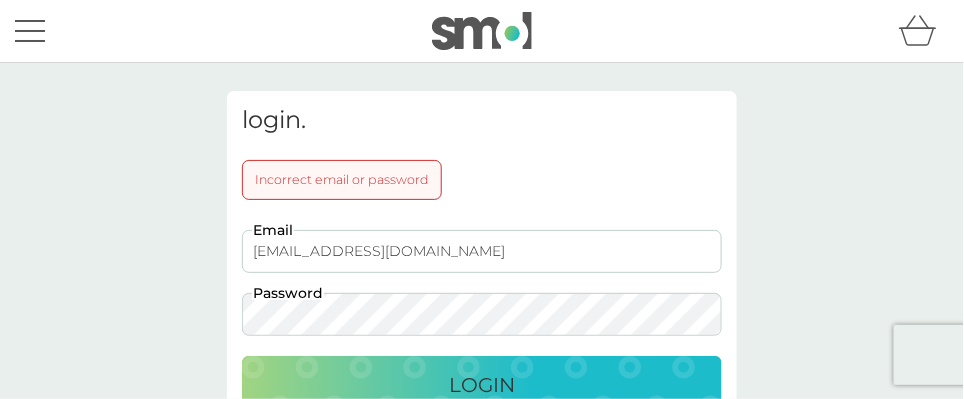 click on "Login" at bounding box center [482, 385] 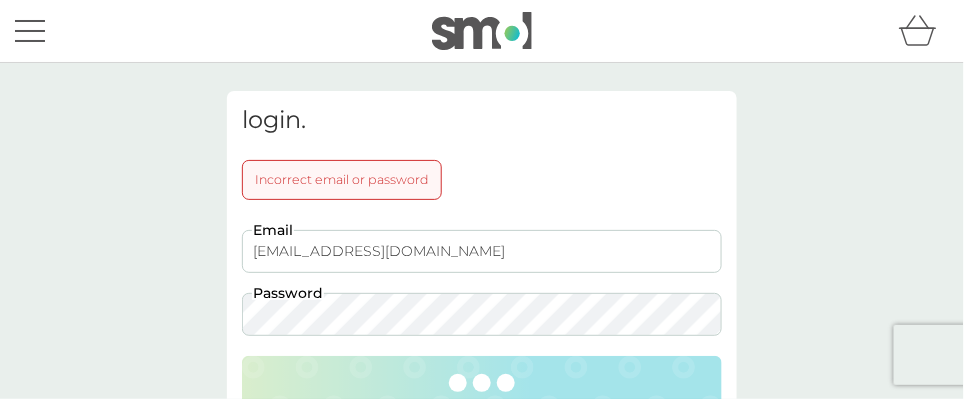 click at bounding box center (482, 385) 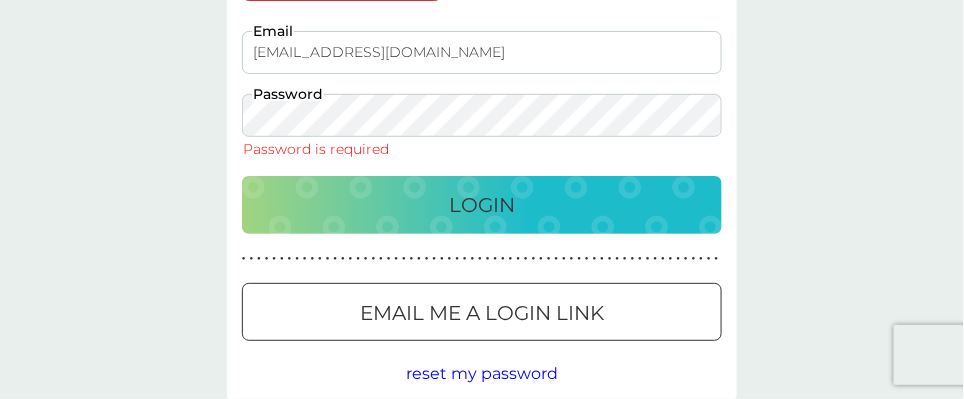 scroll, scrollTop: 233, scrollLeft: 0, axis: vertical 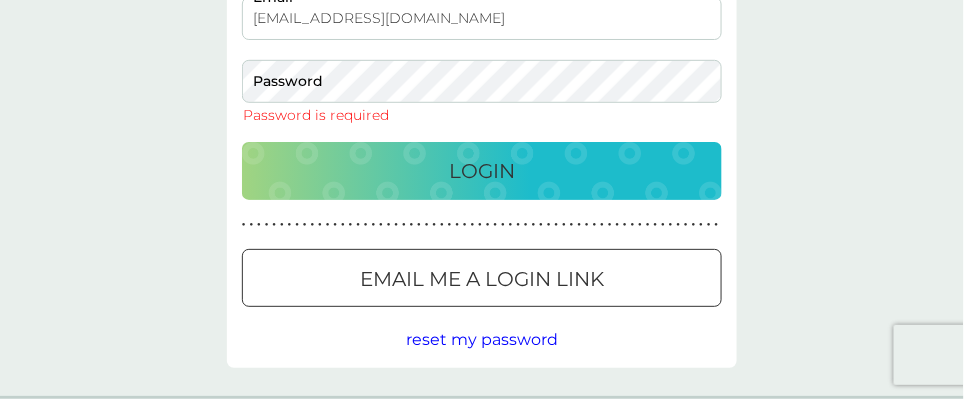 click on "reset my password" at bounding box center (482, 339) 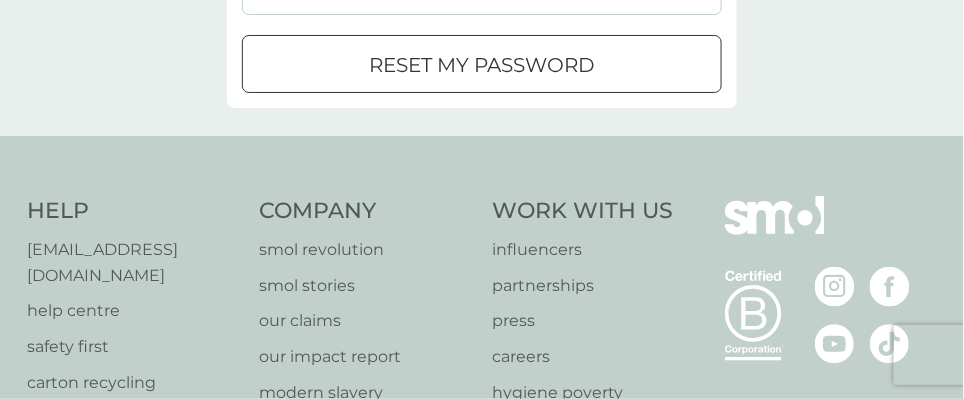 scroll, scrollTop: 0, scrollLeft: 0, axis: both 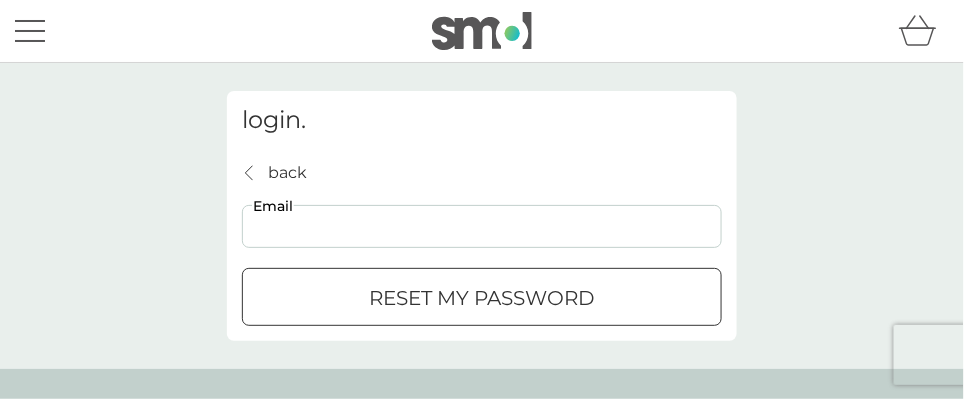 click on "Email" at bounding box center (482, 226) 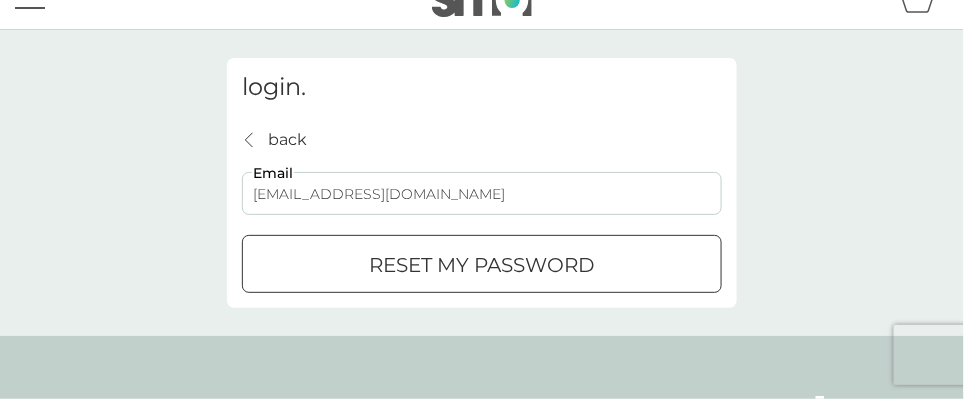 scroll, scrollTop: 66, scrollLeft: 0, axis: vertical 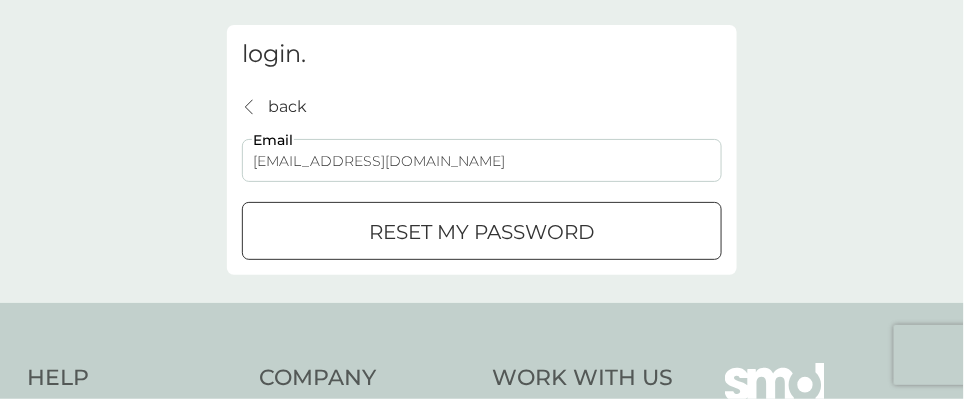 click on "reset my password" at bounding box center (482, 232) 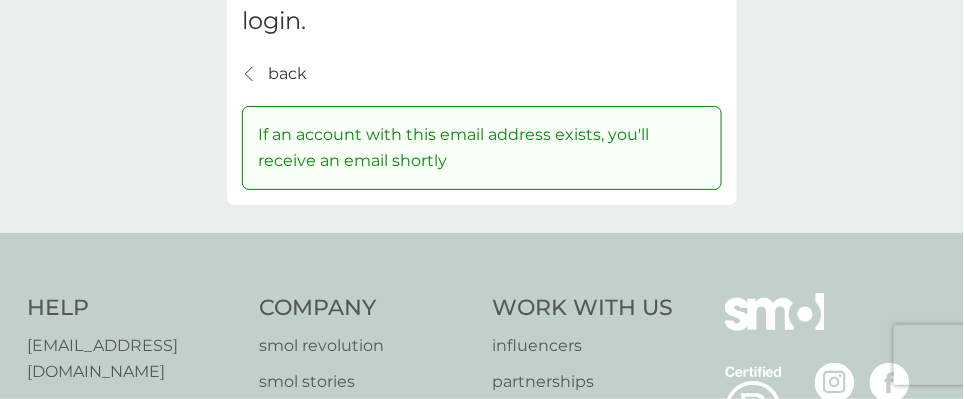 scroll, scrollTop: 133, scrollLeft: 0, axis: vertical 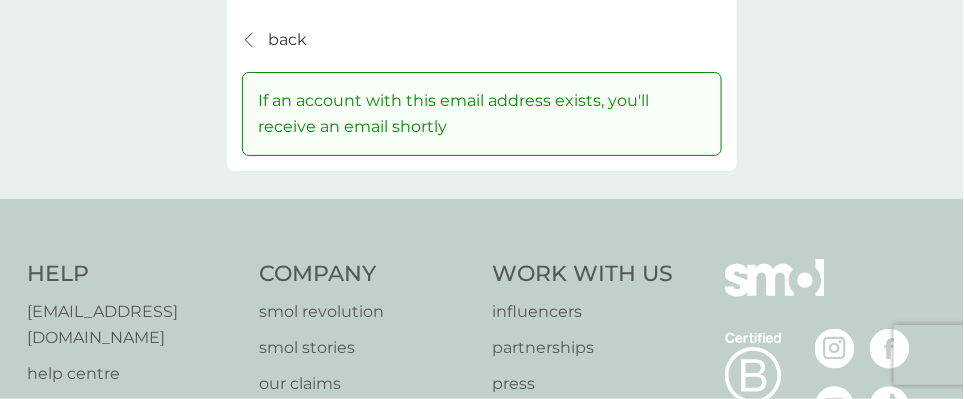 click on "back" at bounding box center (287, 40) 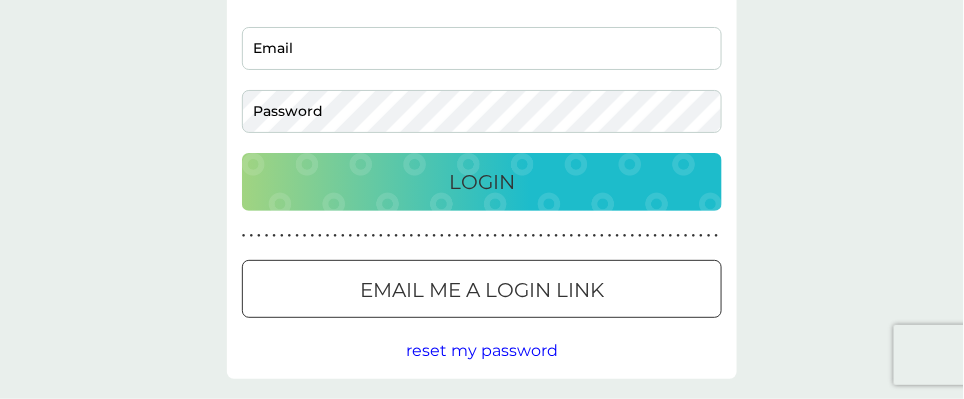 scroll, scrollTop: 0, scrollLeft: 0, axis: both 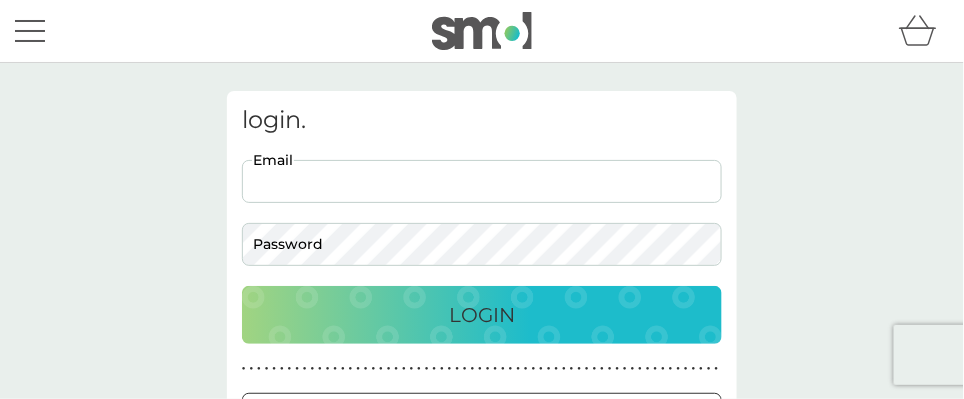 click on "Email" at bounding box center [482, 181] 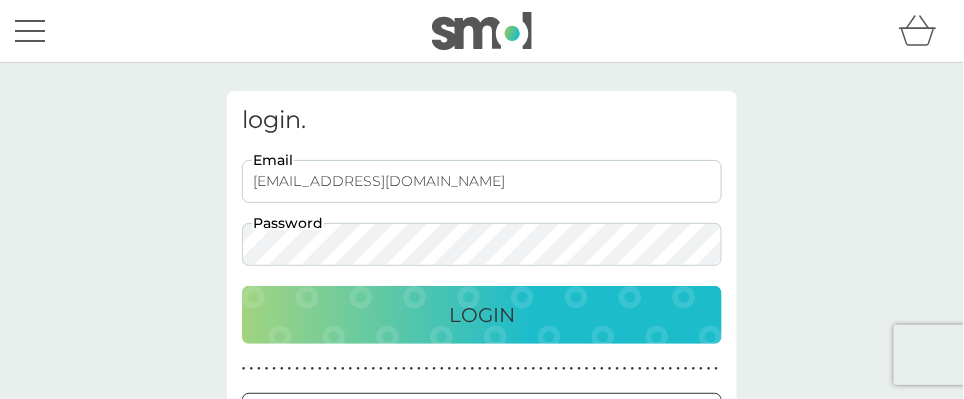click on "Login" at bounding box center (482, 315) 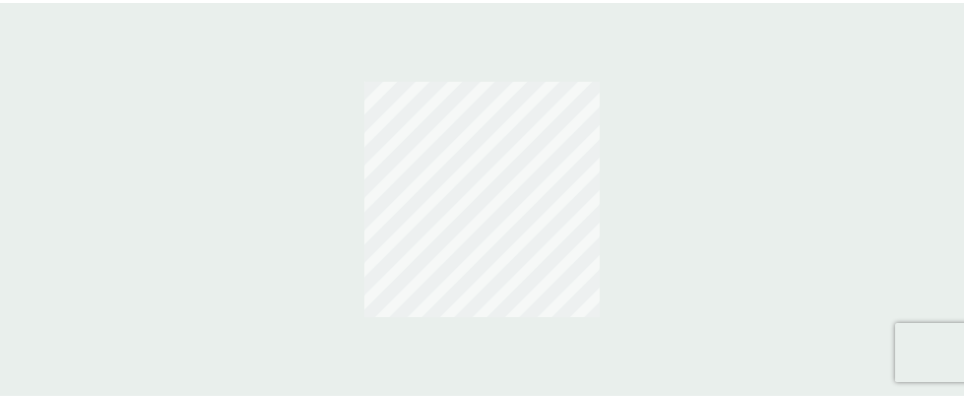 scroll, scrollTop: 0, scrollLeft: 0, axis: both 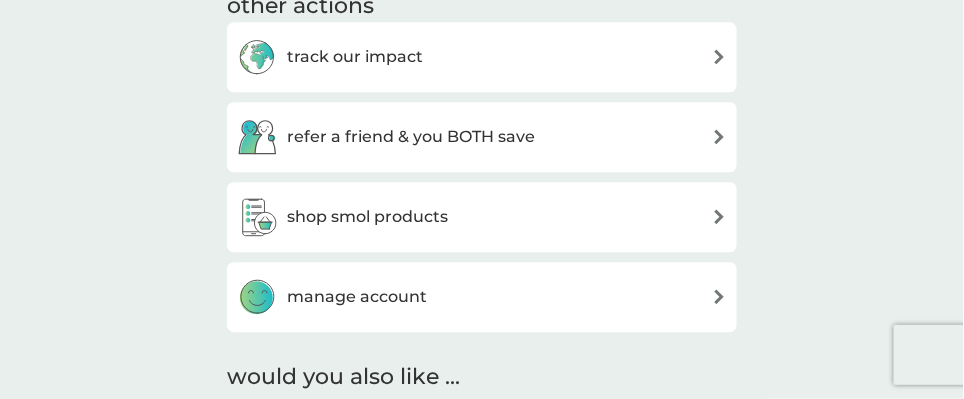 click at bounding box center [719, 296] 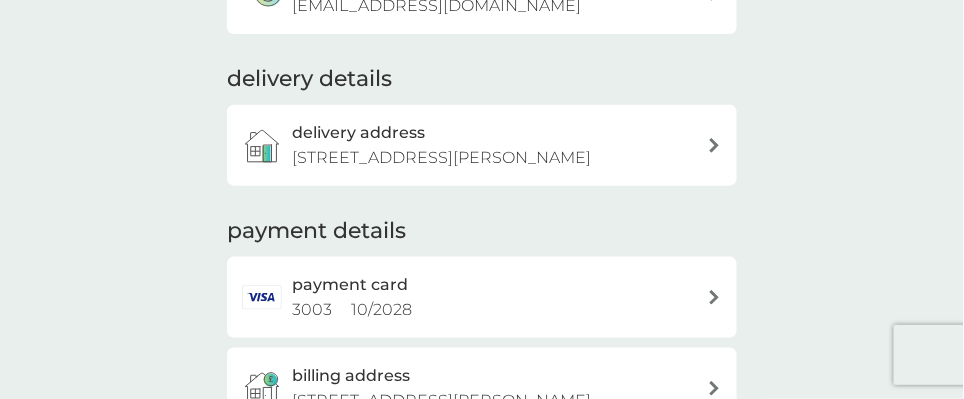 scroll, scrollTop: 433, scrollLeft: 0, axis: vertical 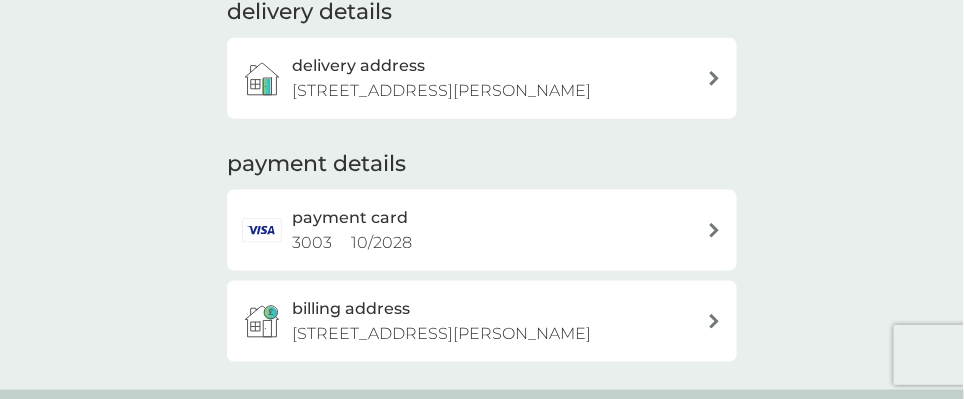 click at bounding box center (714, 230) 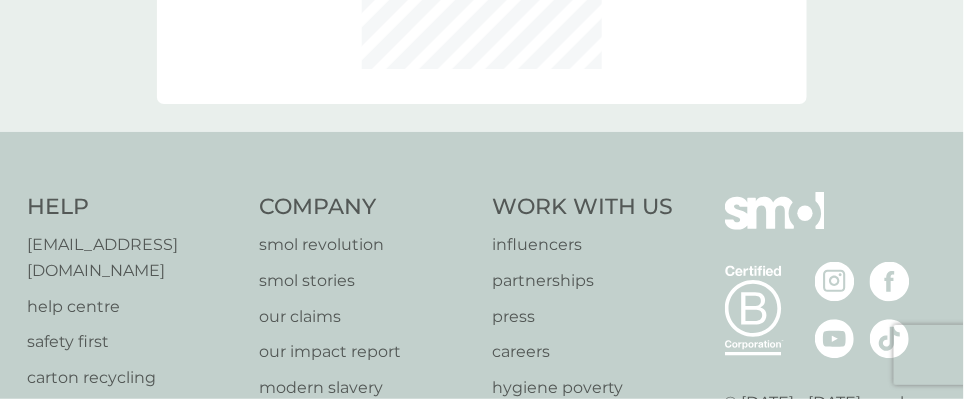 scroll, scrollTop: 0, scrollLeft: 0, axis: both 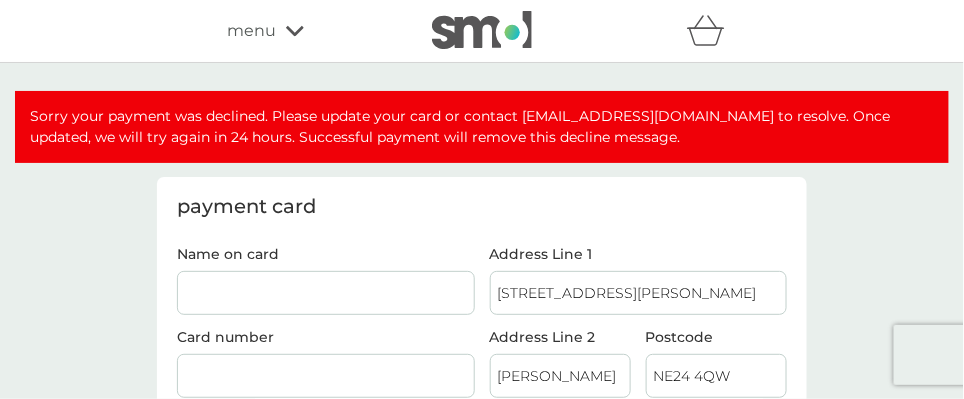 click on "Name on card" at bounding box center (326, 293) 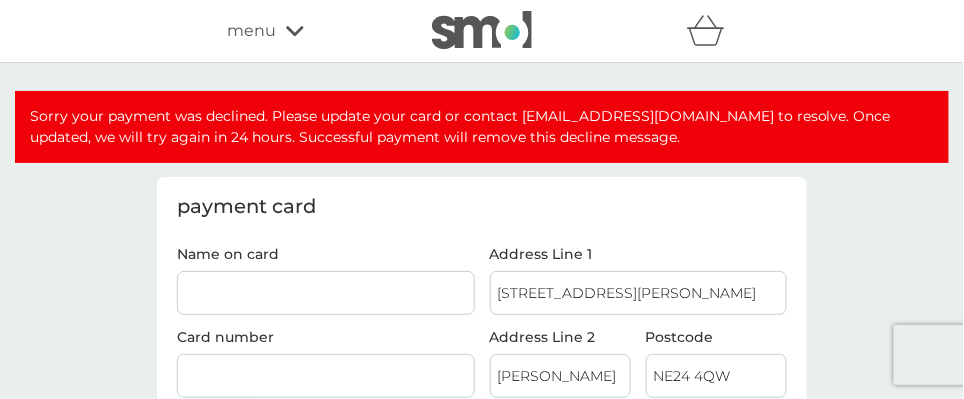 type on "i" 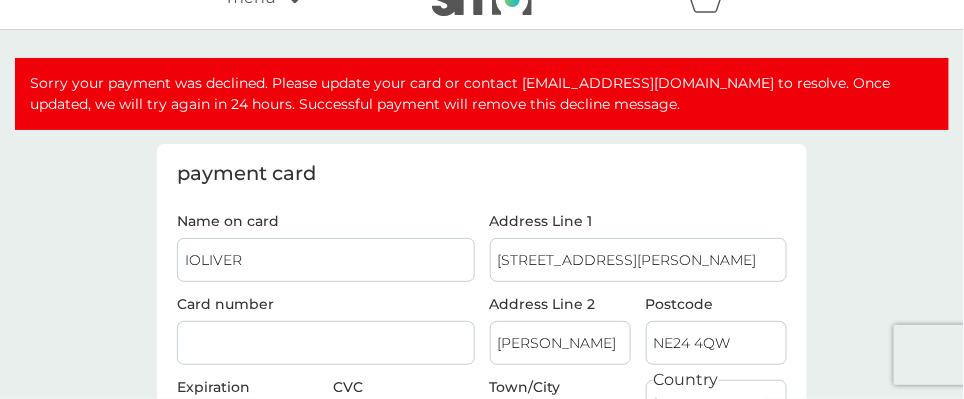 scroll, scrollTop: 66, scrollLeft: 0, axis: vertical 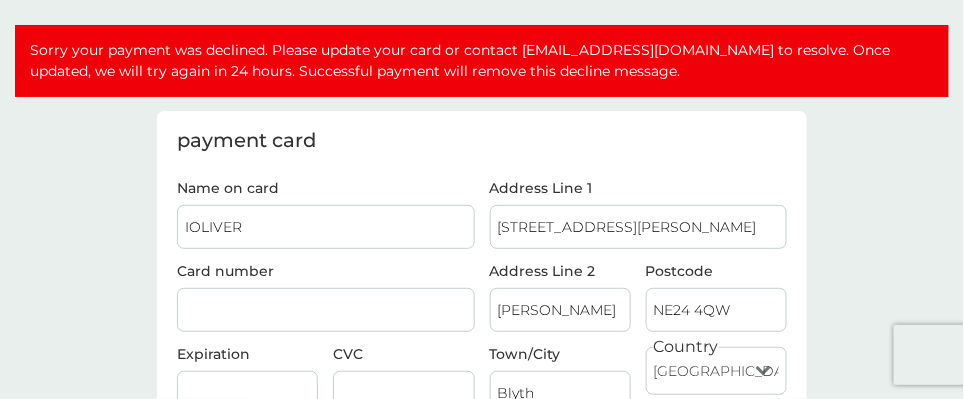 type on "IOLIVER" 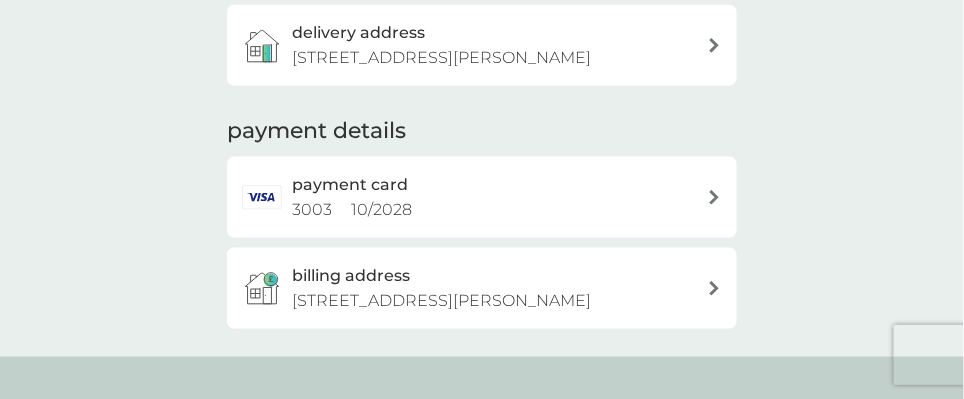 scroll, scrollTop: 499, scrollLeft: 0, axis: vertical 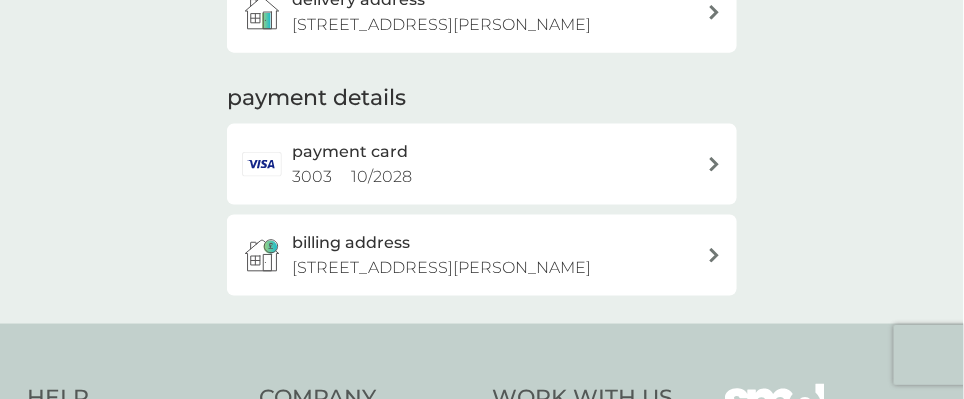 click at bounding box center (714, 164) 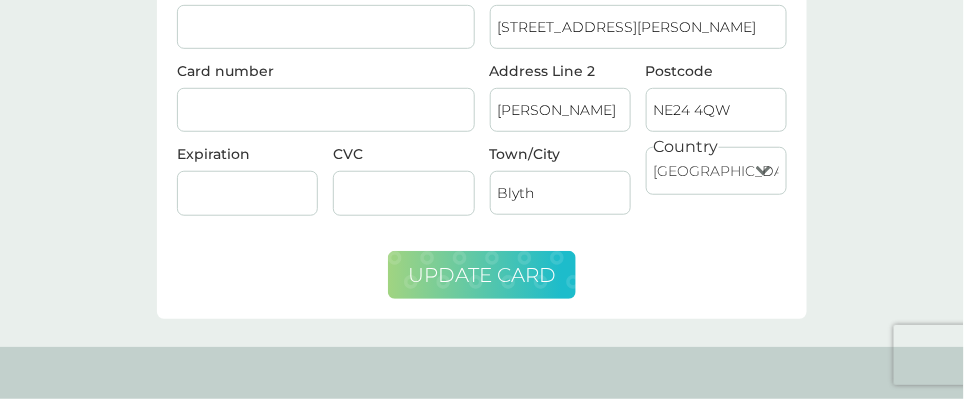 scroll, scrollTop: 300, scrollLeft: 0, axis: vertical 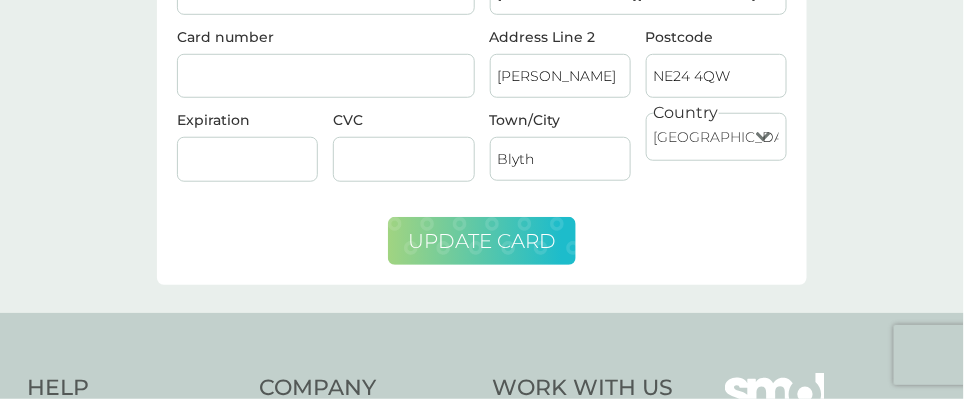 click on "update card" at bounding box center [482, 241] 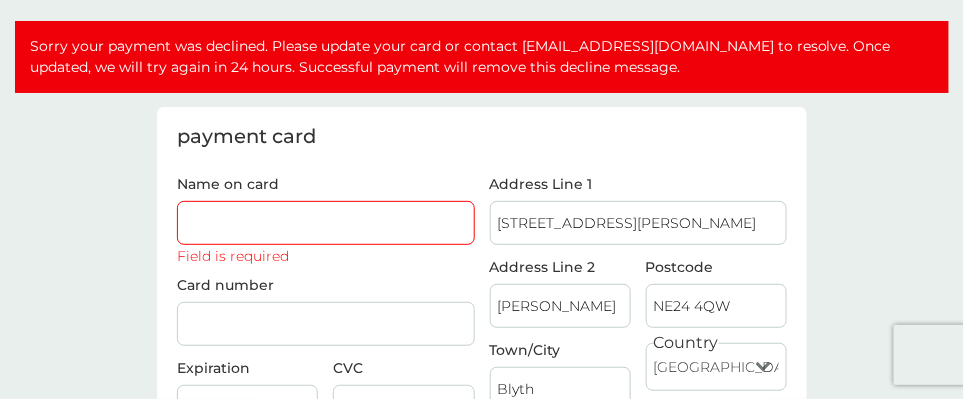 scroll, scrollTop: 37, scrollLeft: 0, axis: vertical 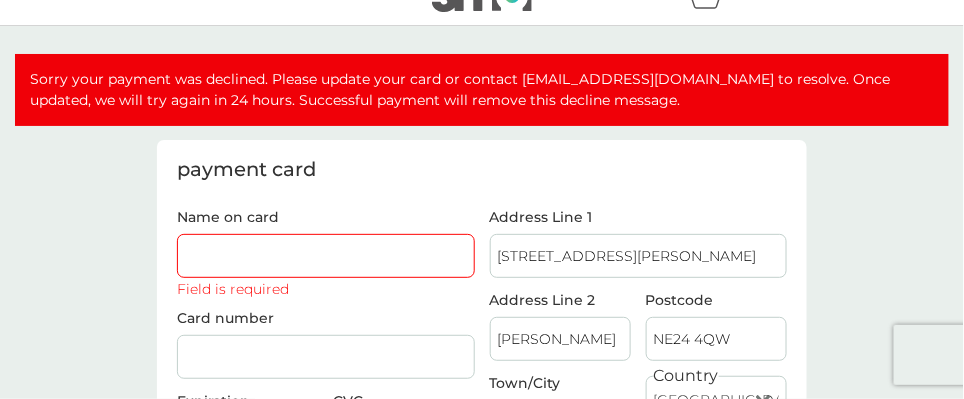 click on "Name on card" at bounding box center [326, 256] 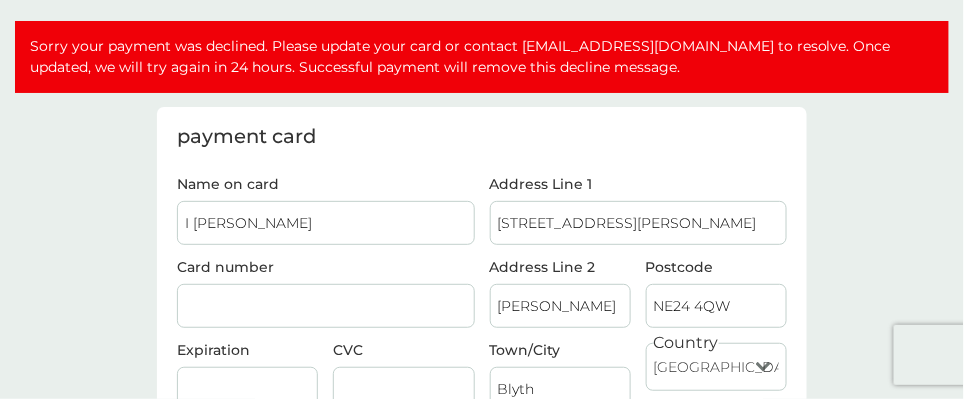 scroll, scrollTop: 137, scrollLeft: 0, axis: vertical 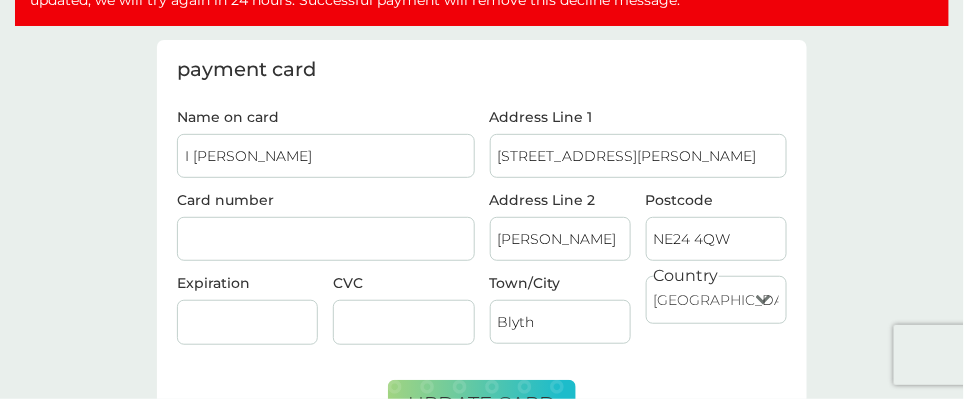 type on "I [PERSON_NAME]" 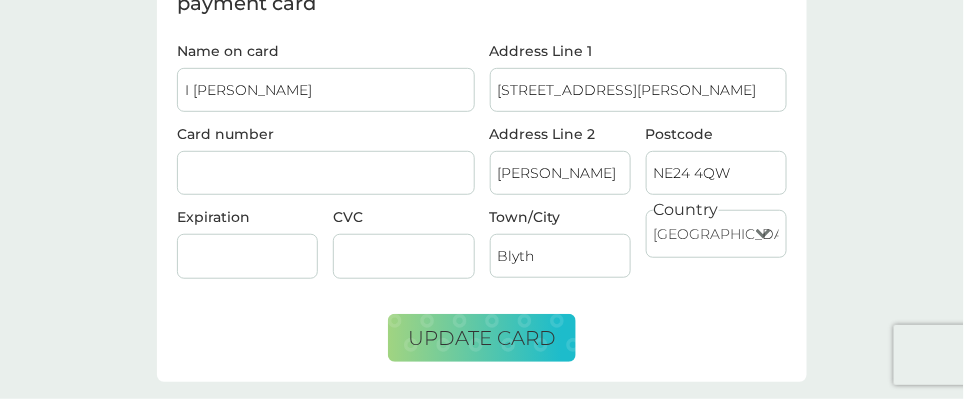 scroll, scrollTop: 270, scrollLeft: 0, axis: vertical 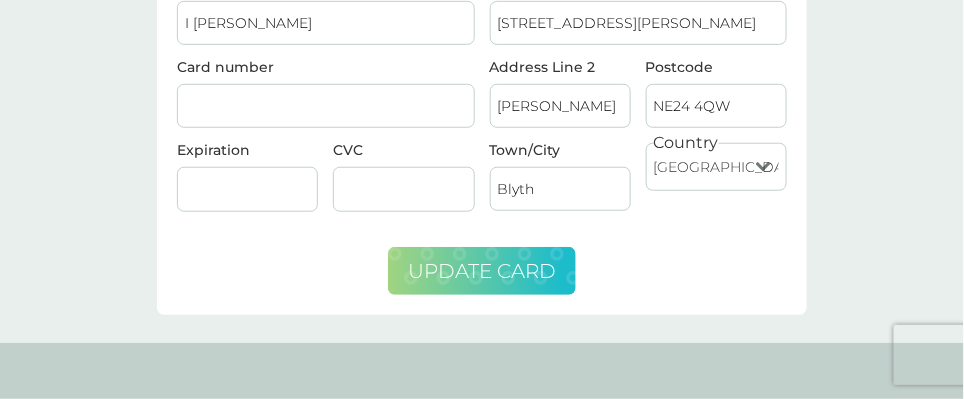 click on "update card" at bounding box center [482, 271] 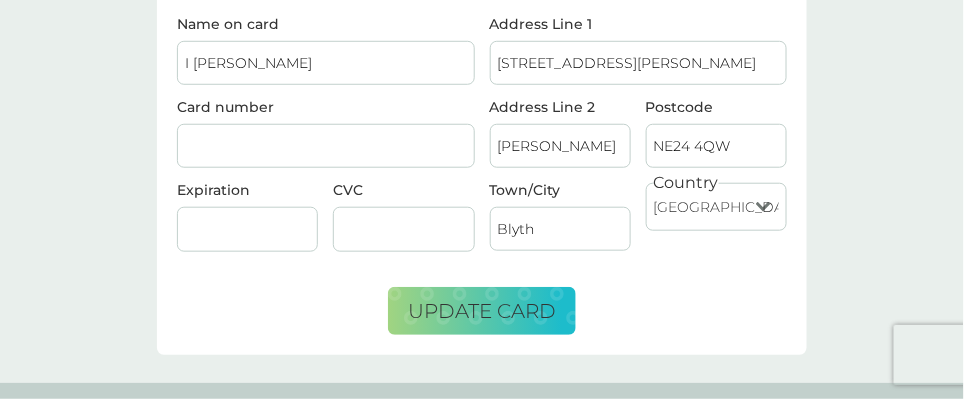 scroll, scrollTop: 366, scrollLeft: 0, axis: vertical 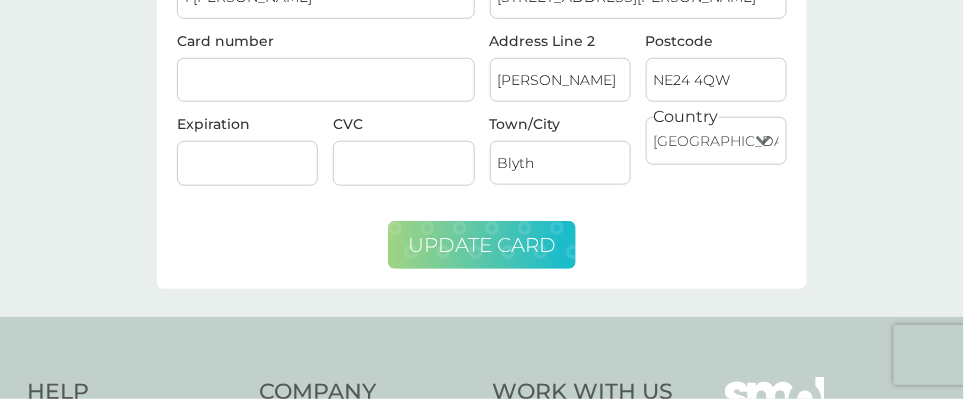 click on "update card" at bounding box center (482, 245) 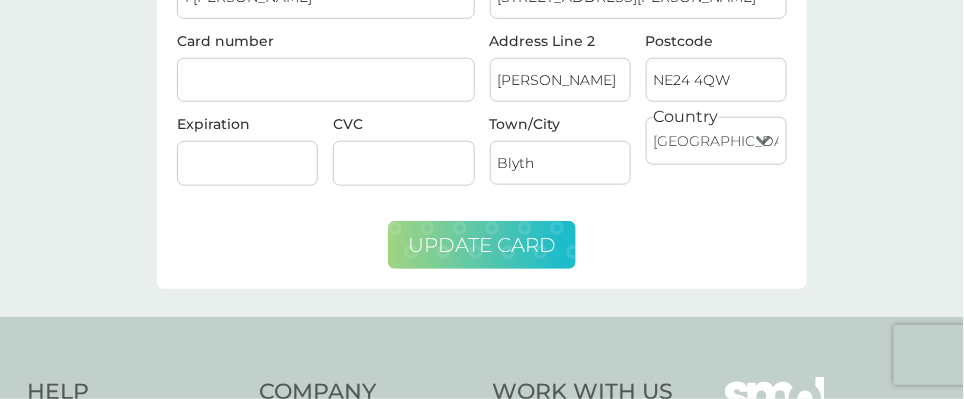 click on "update card" at bounding box center [482, 245] 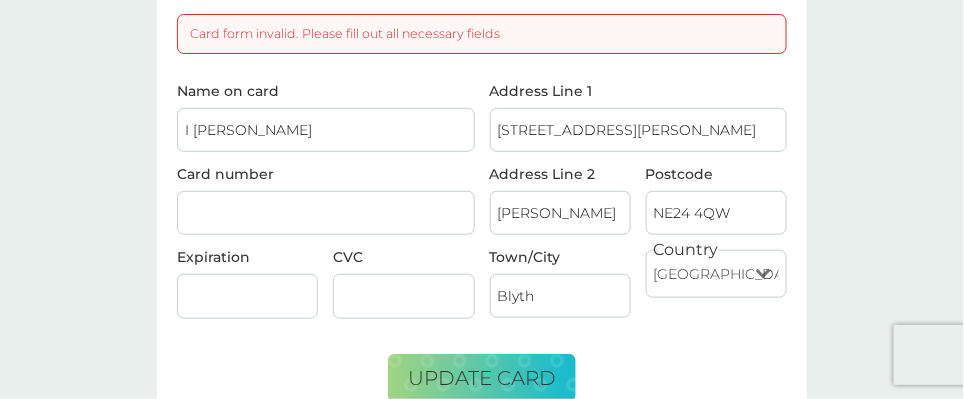 scroll, scrollTop: 266, scrollLeft: 0, axis: vertical 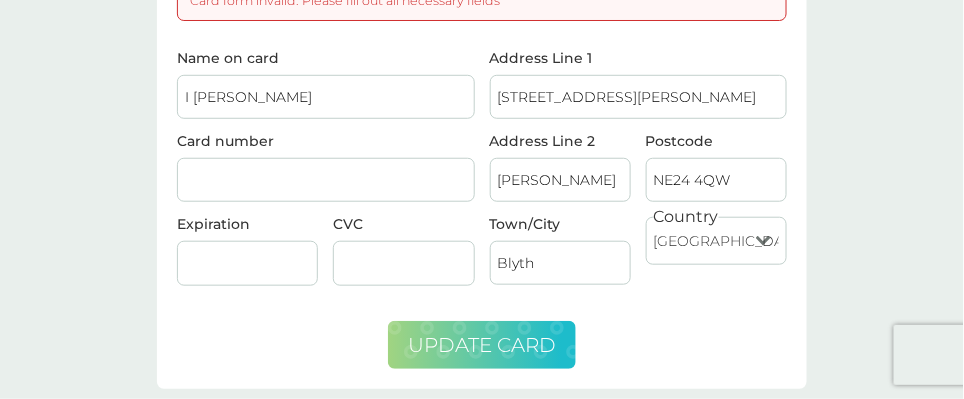 click on "update card" at bounding box center (482, 345) 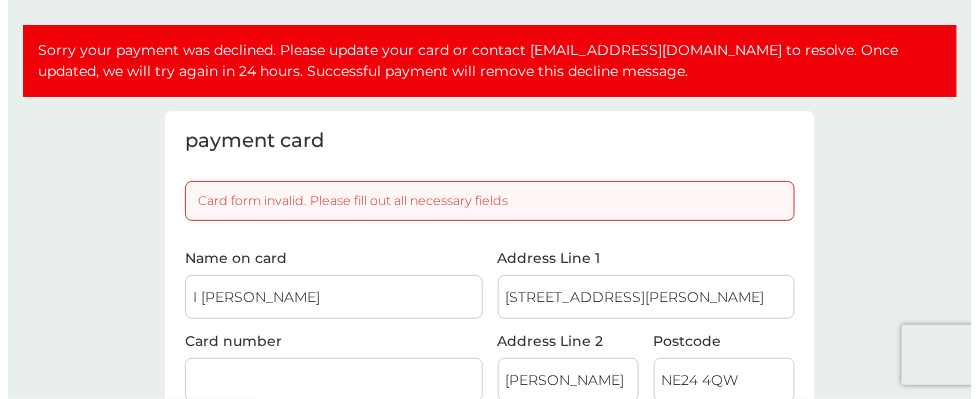 scroll, scrollTop: 0, scrollLeft: 0, axis: both 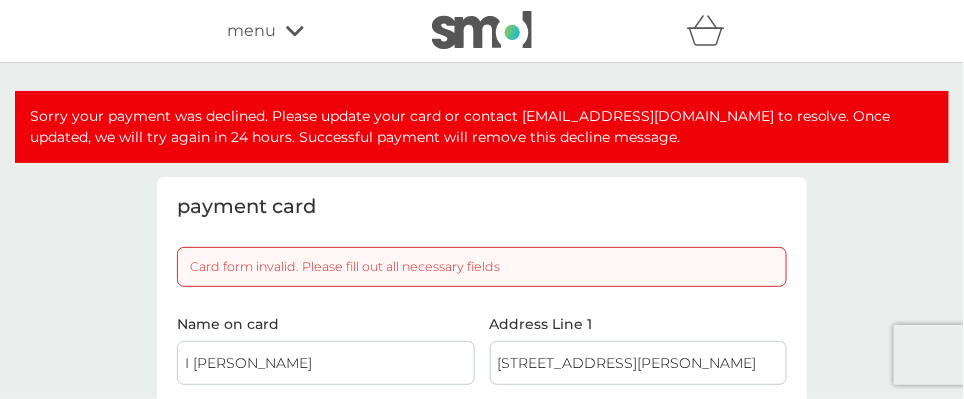 click on "menu" at bounding box center (251, 31) 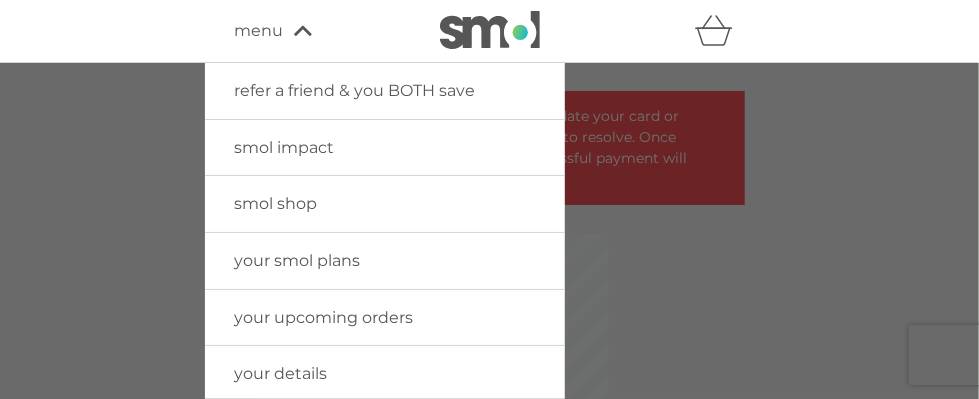 scroll, scrollTop: 499, scrollLeft: 0, axis: vertical 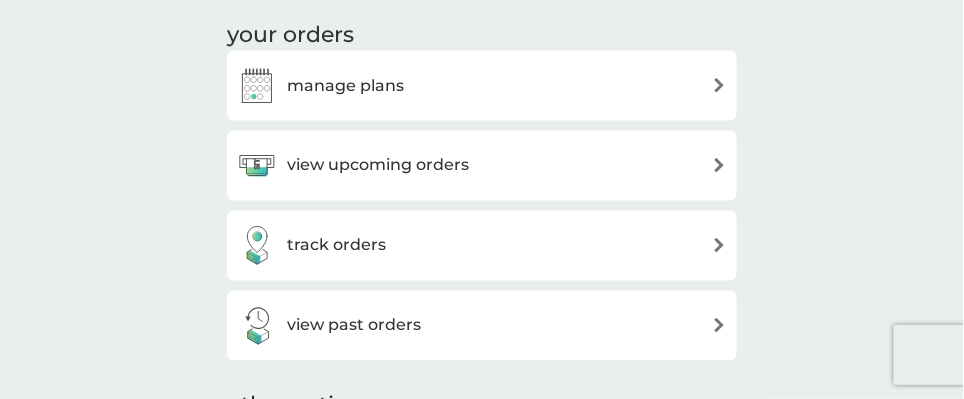 click at bounding box center [719, 165] 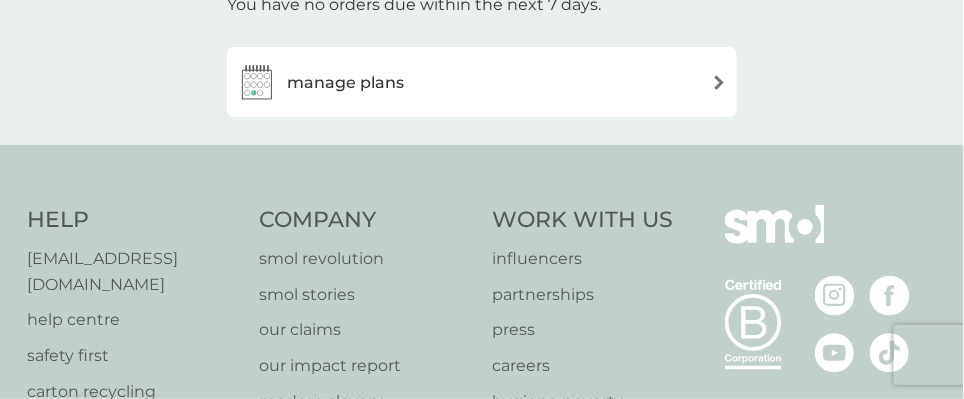 scroll, scrollTop: 300, scrollLeft: 0, axis: vertical 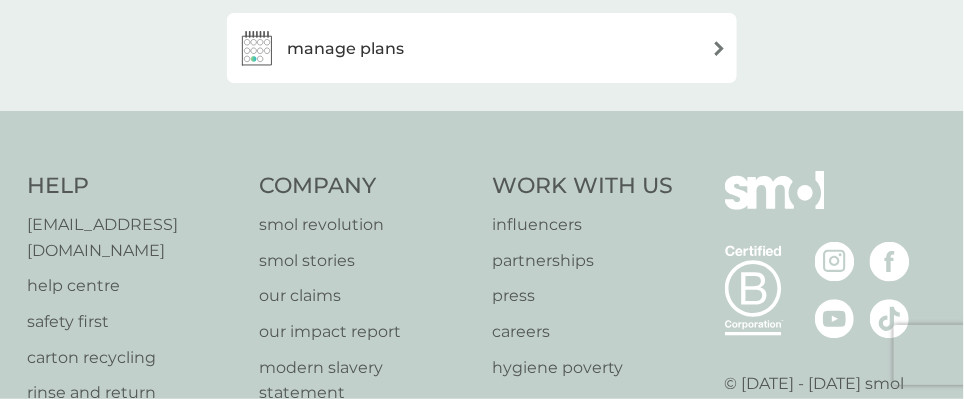 click on "manage plans" at bounding box center [482, 48] 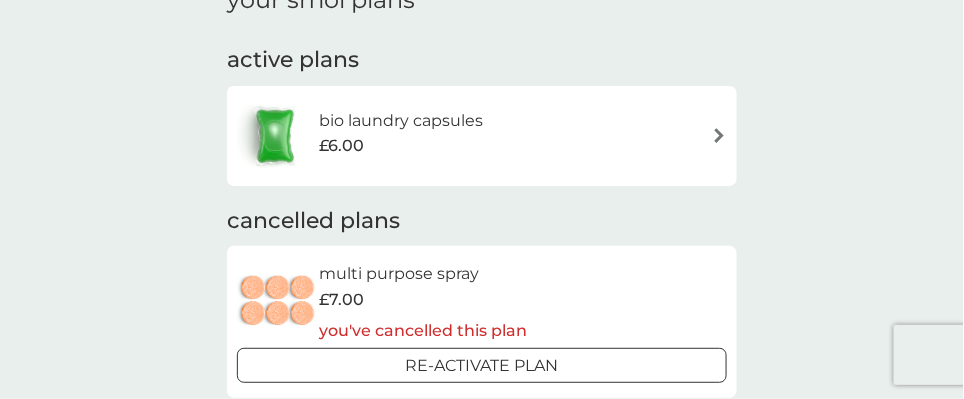 scroll, scrollTop: 166, scrollLeft: 0, axis: vertical 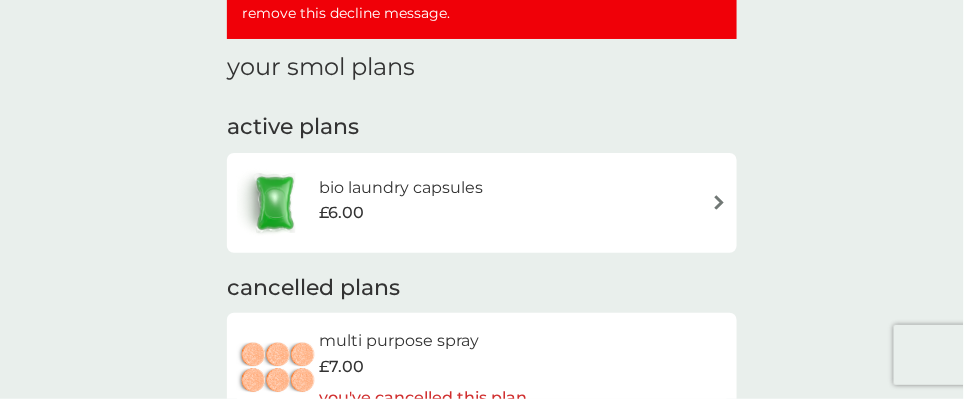 click at bounding box center [719, 202] 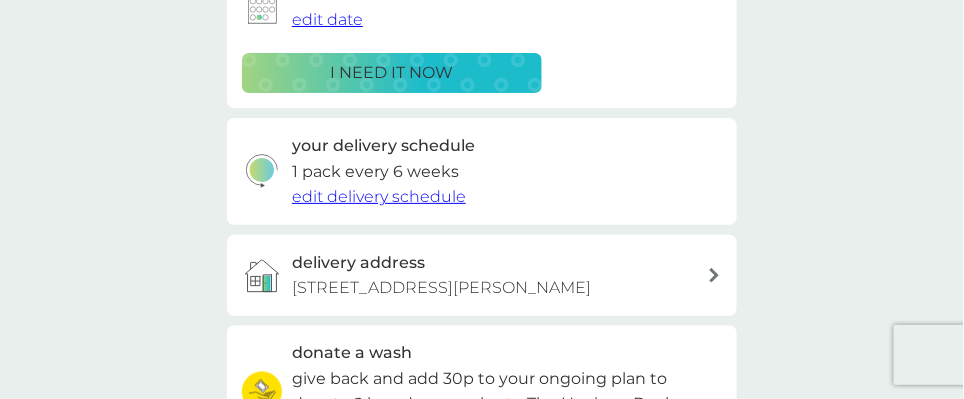 scroll, scrollTop: 533, scrollLeft: 0, axis: vertical 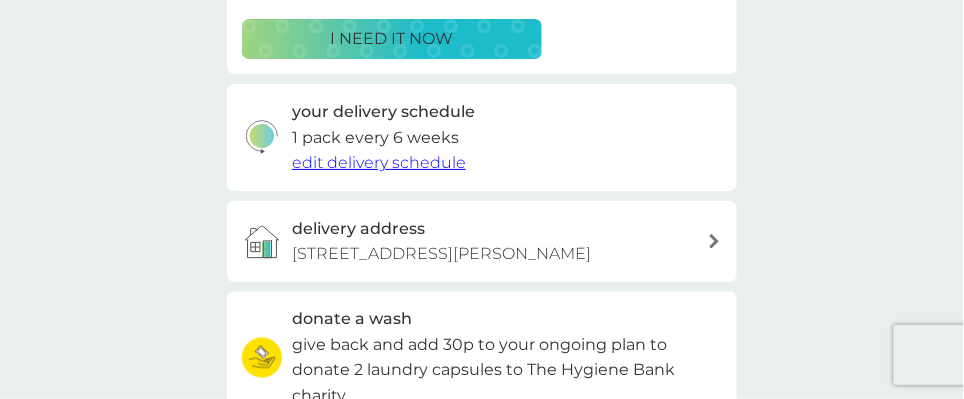 click on "edit delivery schedule" at bounding box center [379, 162] 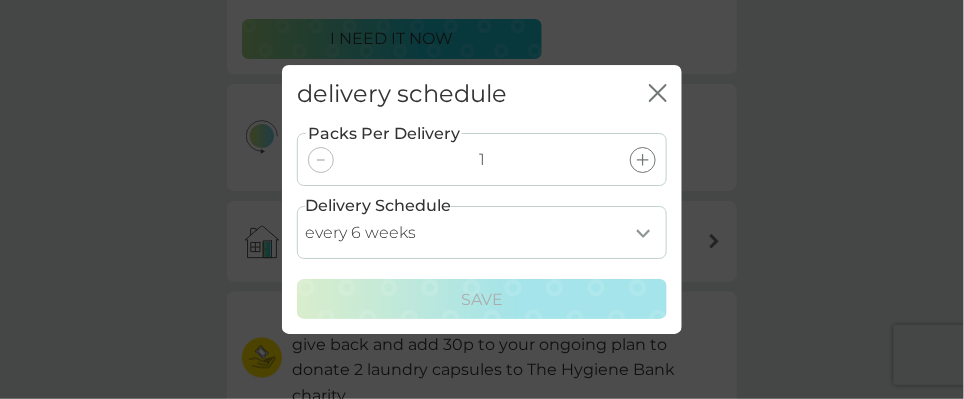 click on "every 1 week every 2 weeks every 3 weeks every 4 weeks every 5 weeks every 6 weeks every 7 weeks every 8 weeks every 9 weeks every 10 weeks every 11 weeks every 12 weeks every 13 weeks every 14 weeks every 15 weeks every 16 weeks every 17 weeks" at bounding box center [482, 232] 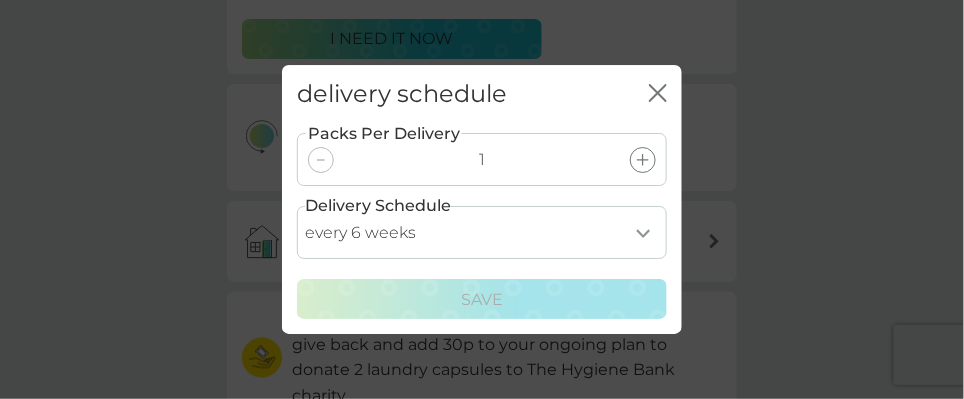 select on "35" 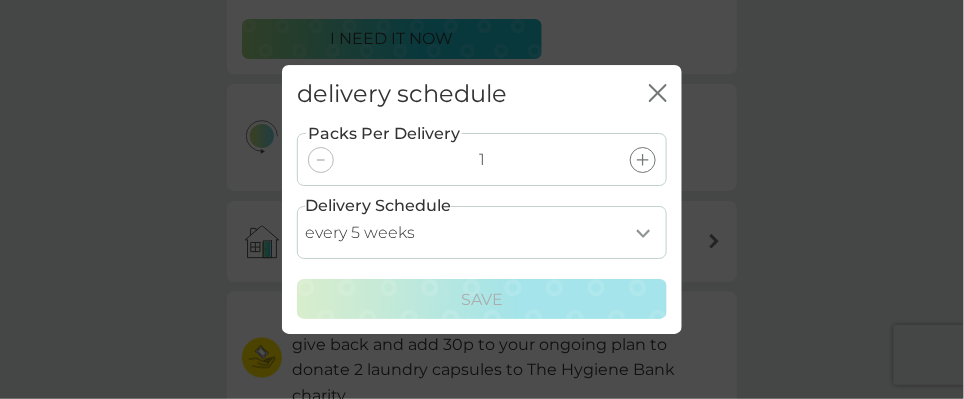 click on "every 1 week every 2 weeks every 3 weeks every 4 weeks every 5 weeks every 6 weeks every 7 weeks every 8 weeks every 9 weeks every 10 weeks every 11 weeks every 12 weeks every 13 weeks every 14 weeks every 15 weeks every 16 weeks every 17 weeks" at bounding box center [482, 232] 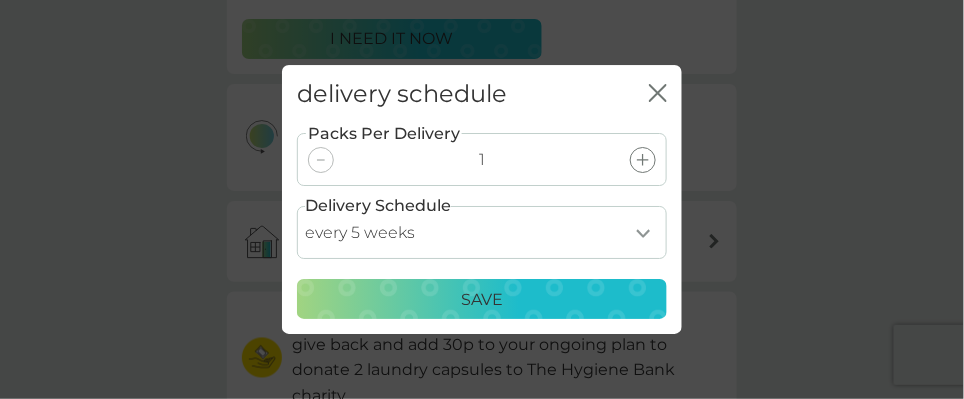 scroll, scrollTop: 600, scrollLeft: 0, axis: vertical 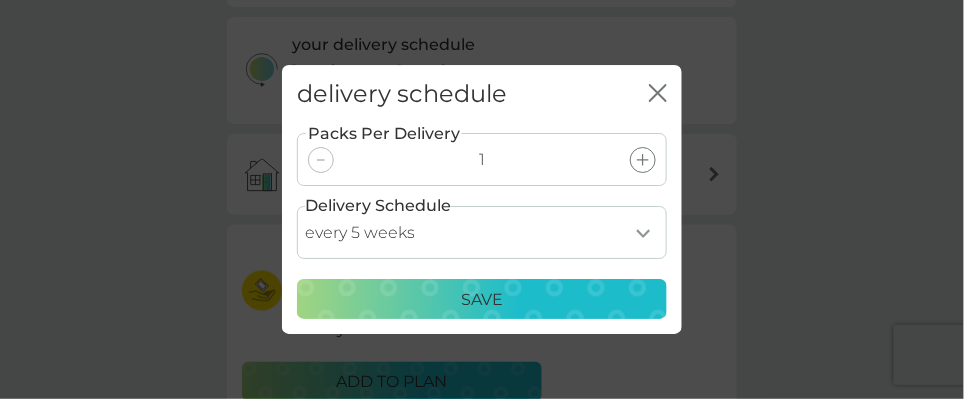 click on "Save" at bounding box center [482, 300] 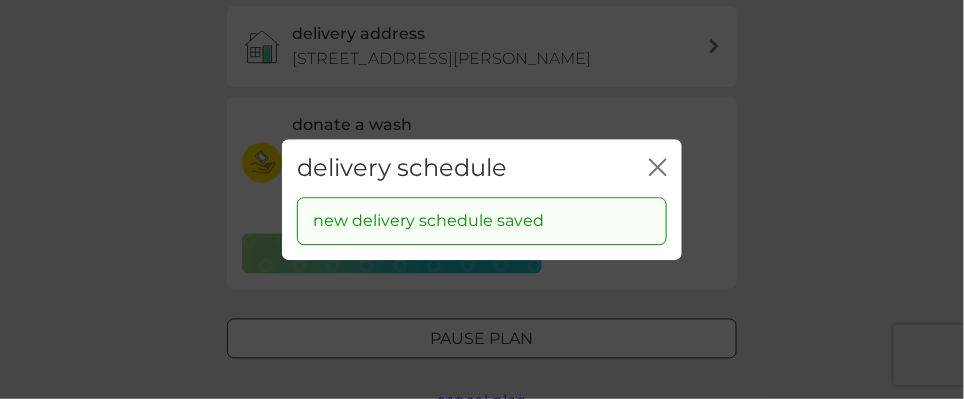 scroll, scrollTop: 472, scrollLeft: 0, axis: vertical 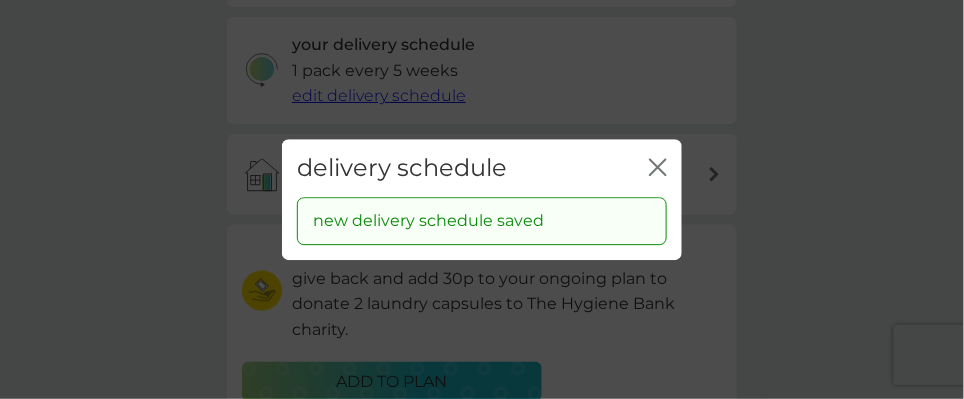 click on "close" 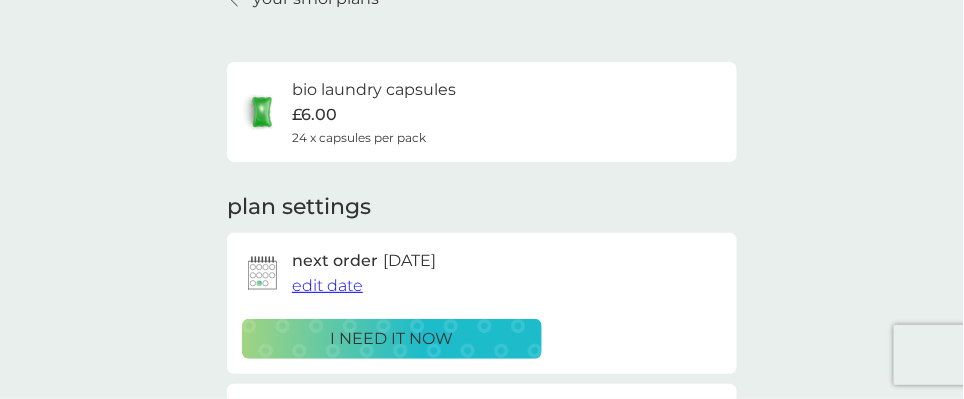 scroll, scrollTop: 0, scrollLeft: 0, axis: both 